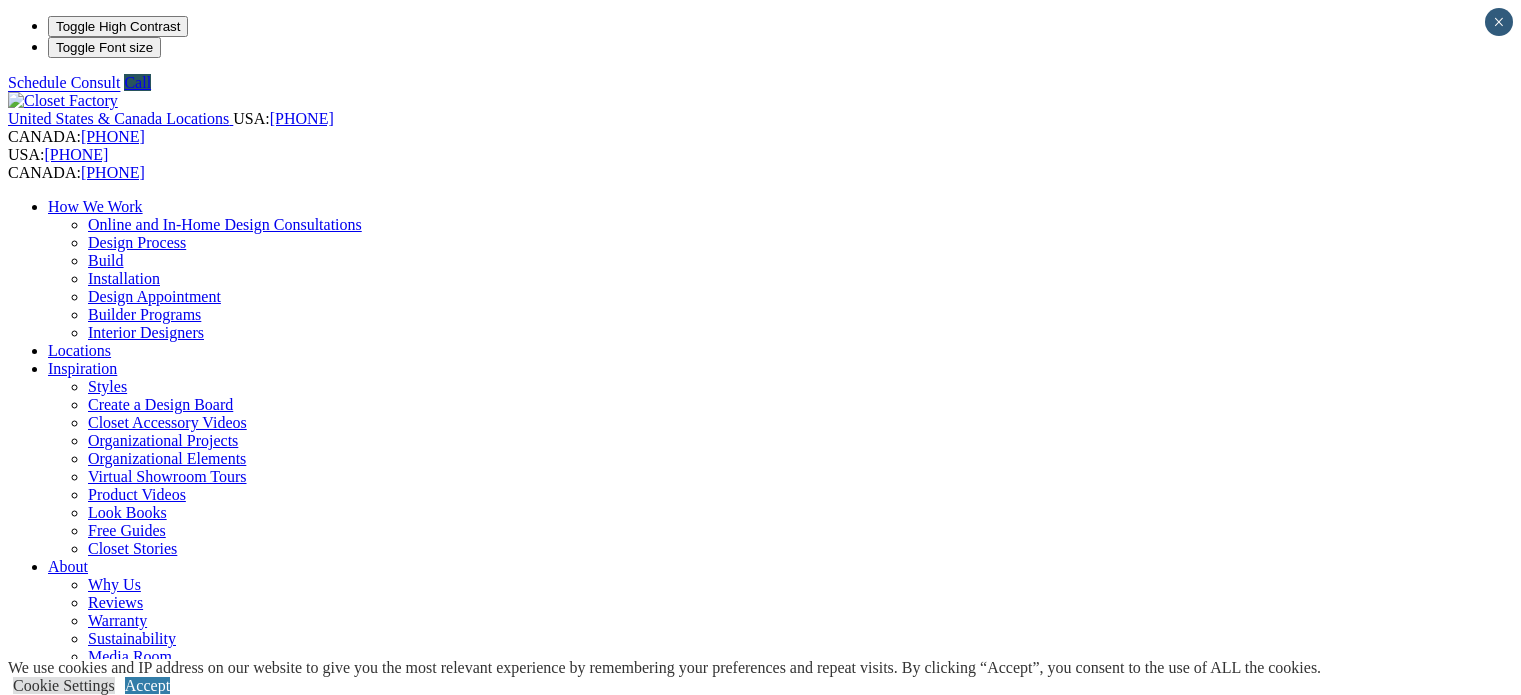 scroll, scrollTop: 0, scrollLeft: 0, axis: both 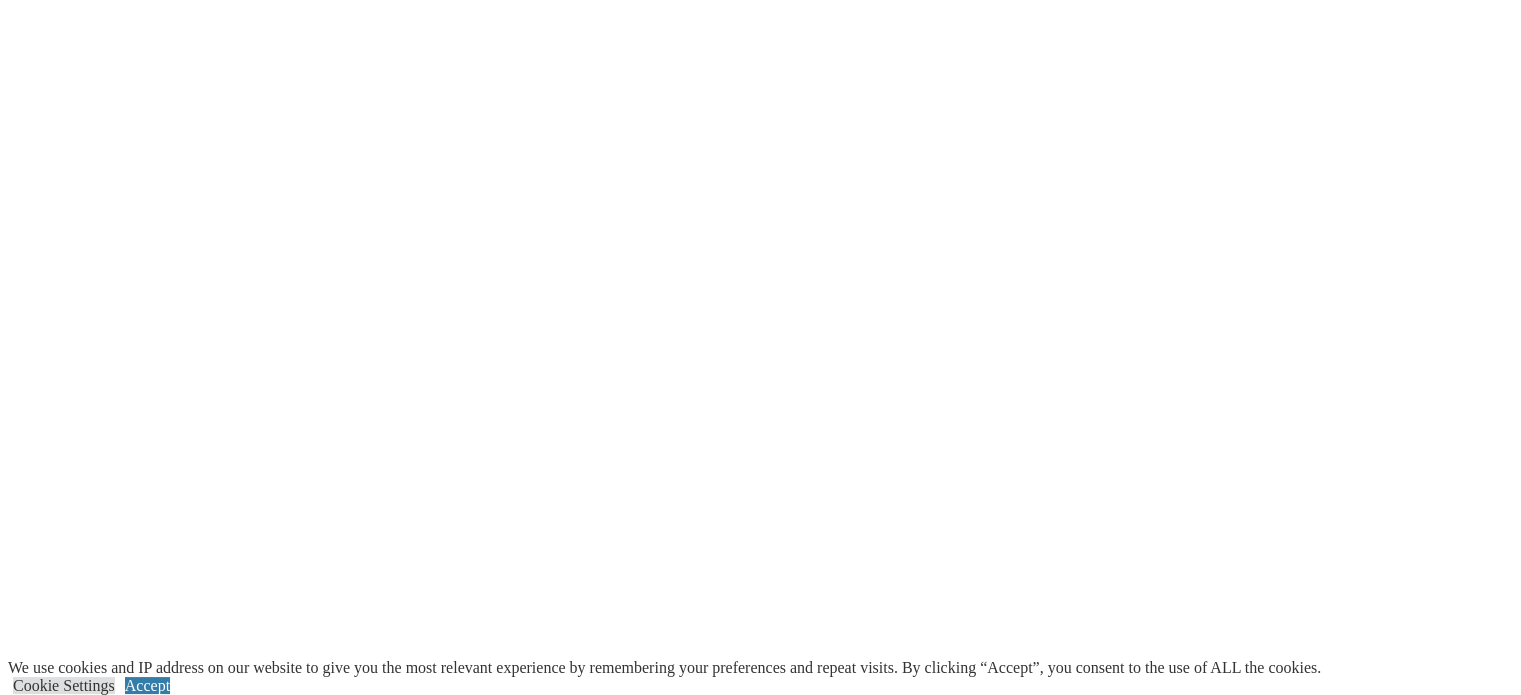 click on "Locations" at bounding box center [79, -2490] 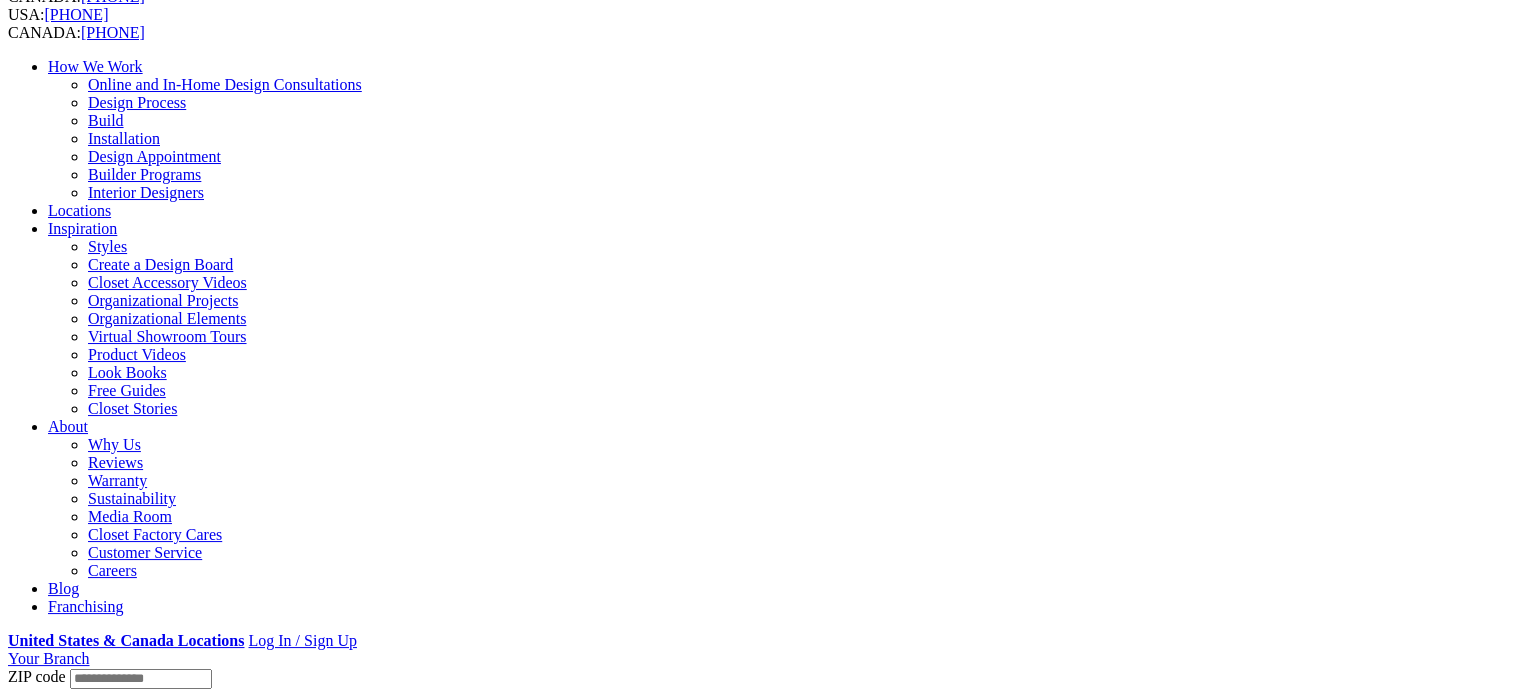 scroll, scrollTop: 140, scrollLeft: 0, axis: vertical 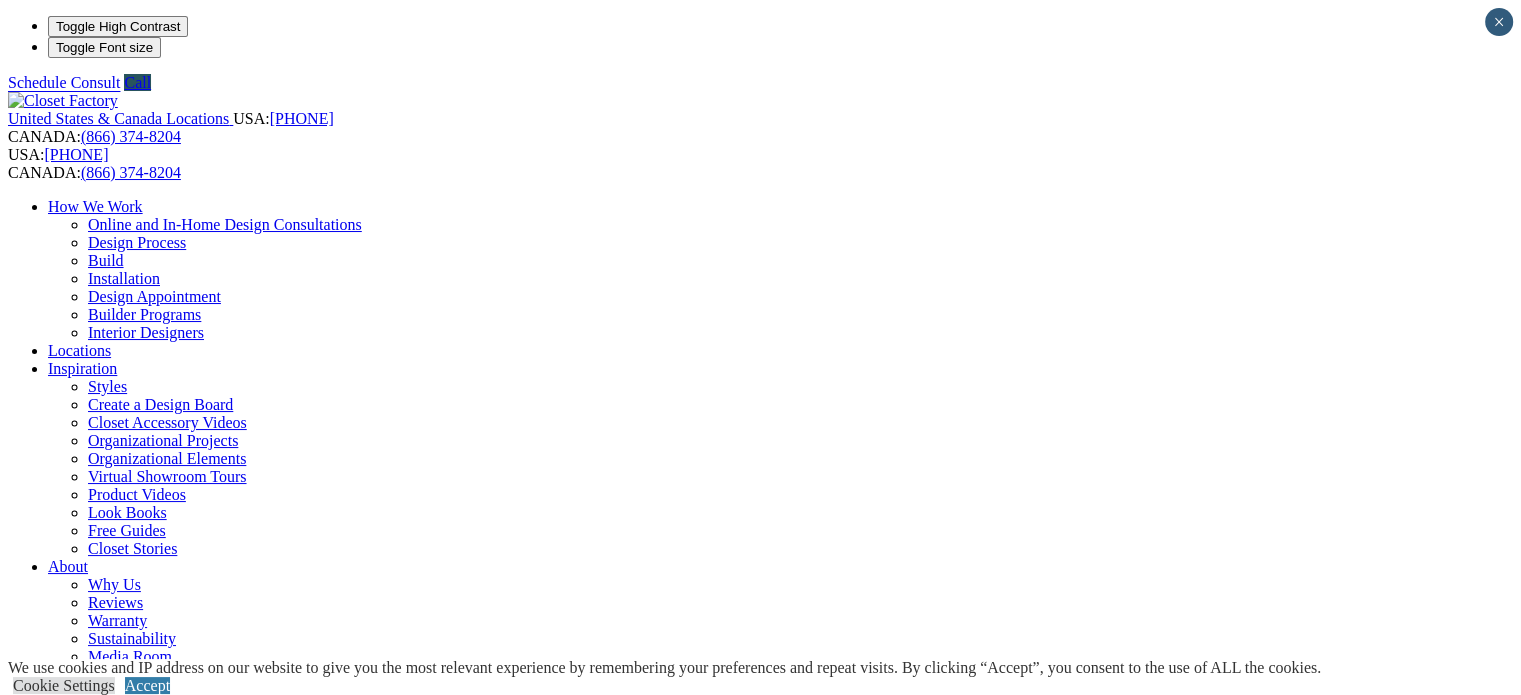 click at bounding box center (79, 1940) 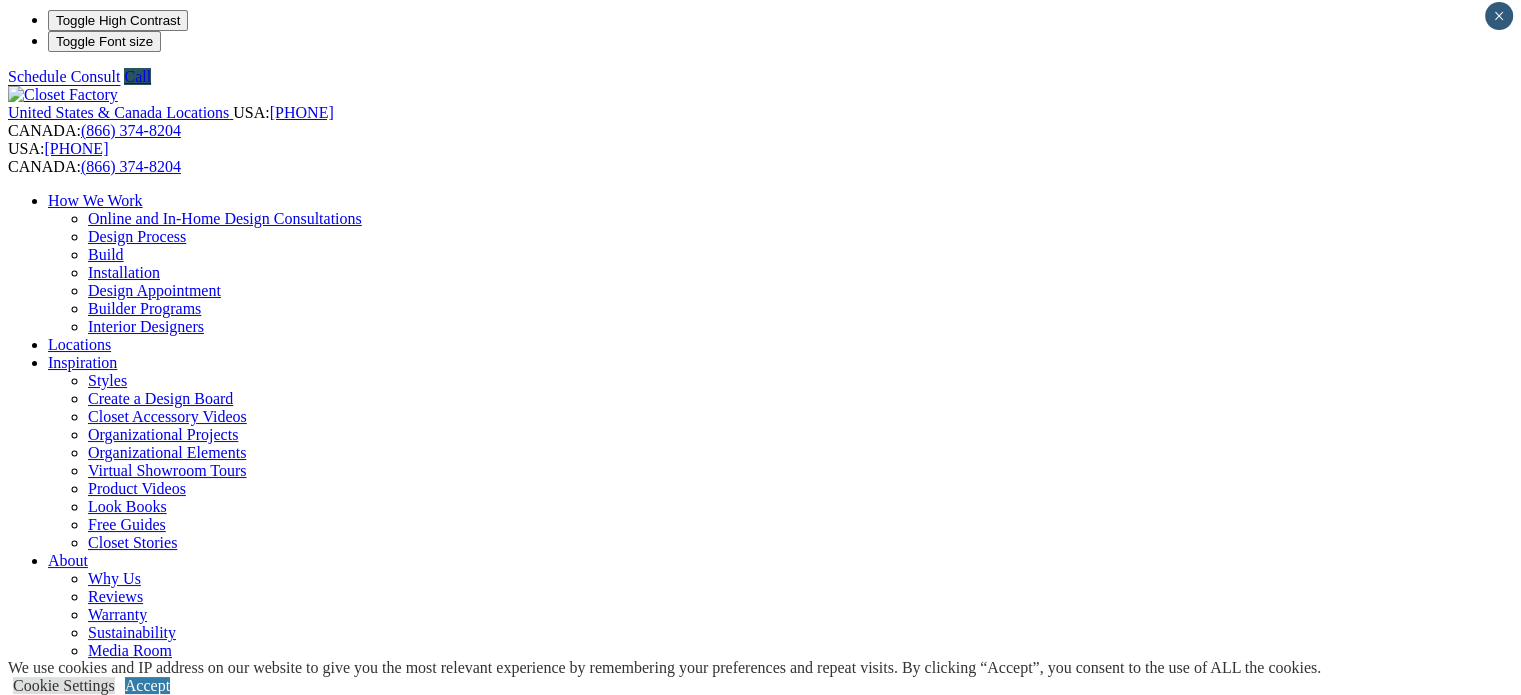scroll, scrollTop: 0, scrollLeft: 0, axis: both 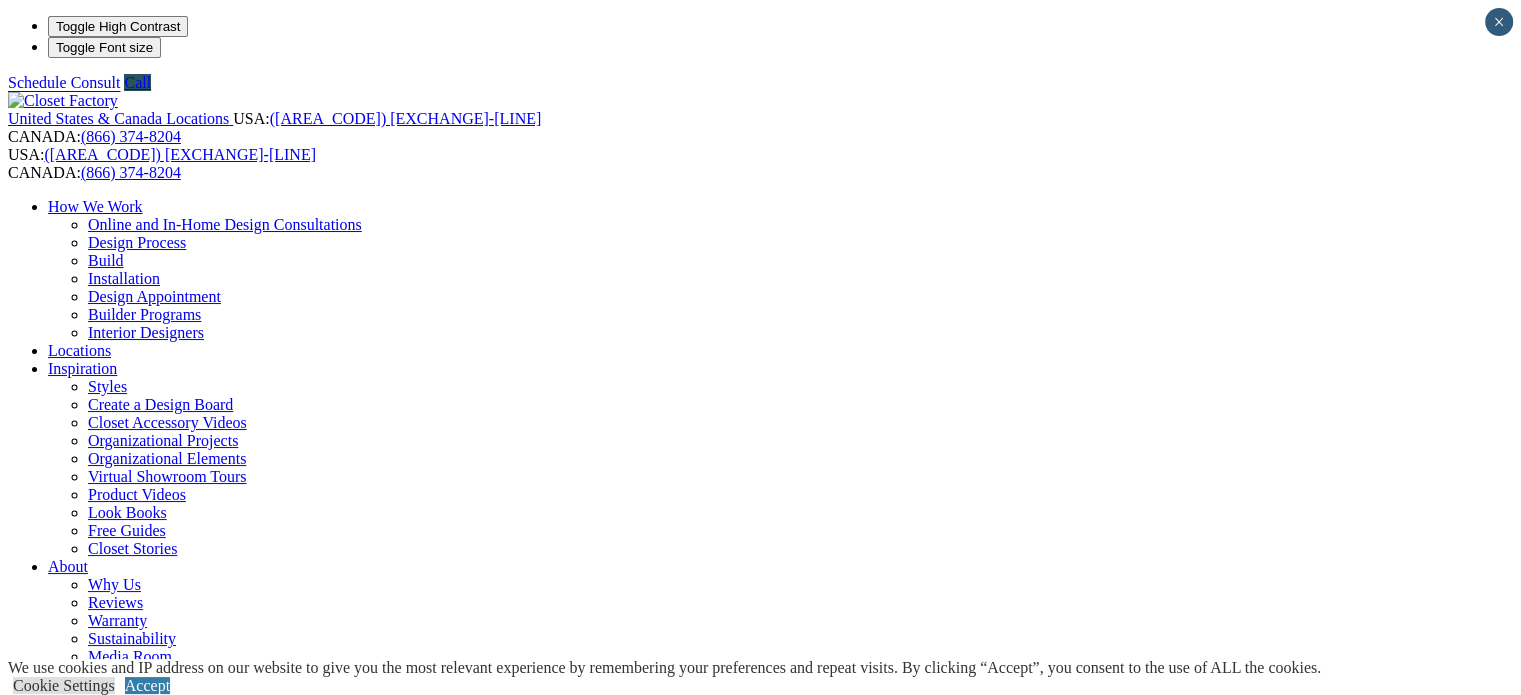 click on "Los Angeles
12800 S. Broadway  Los Angeles, CA 90061 Los Angeles, California is the “original” Closet Factory. Since we opened our doors on February 9, 1983, we have been happily serving the people of Los Angeles and Orange County organizing closets, garage cabinets, wall beds, home offices and more for their homes and businesses." at bounding box center [760, 2238] 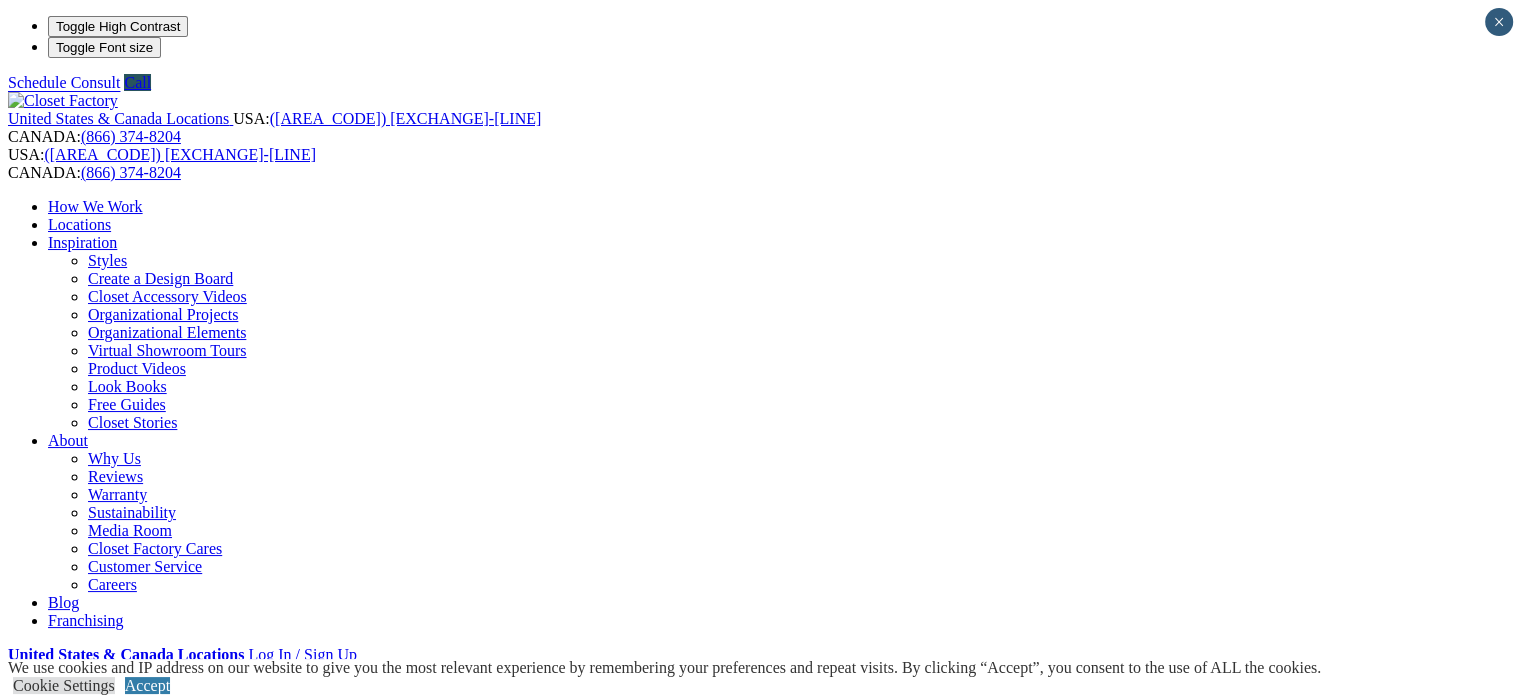 click on "Wall Units" at bounding box center [82, 958] 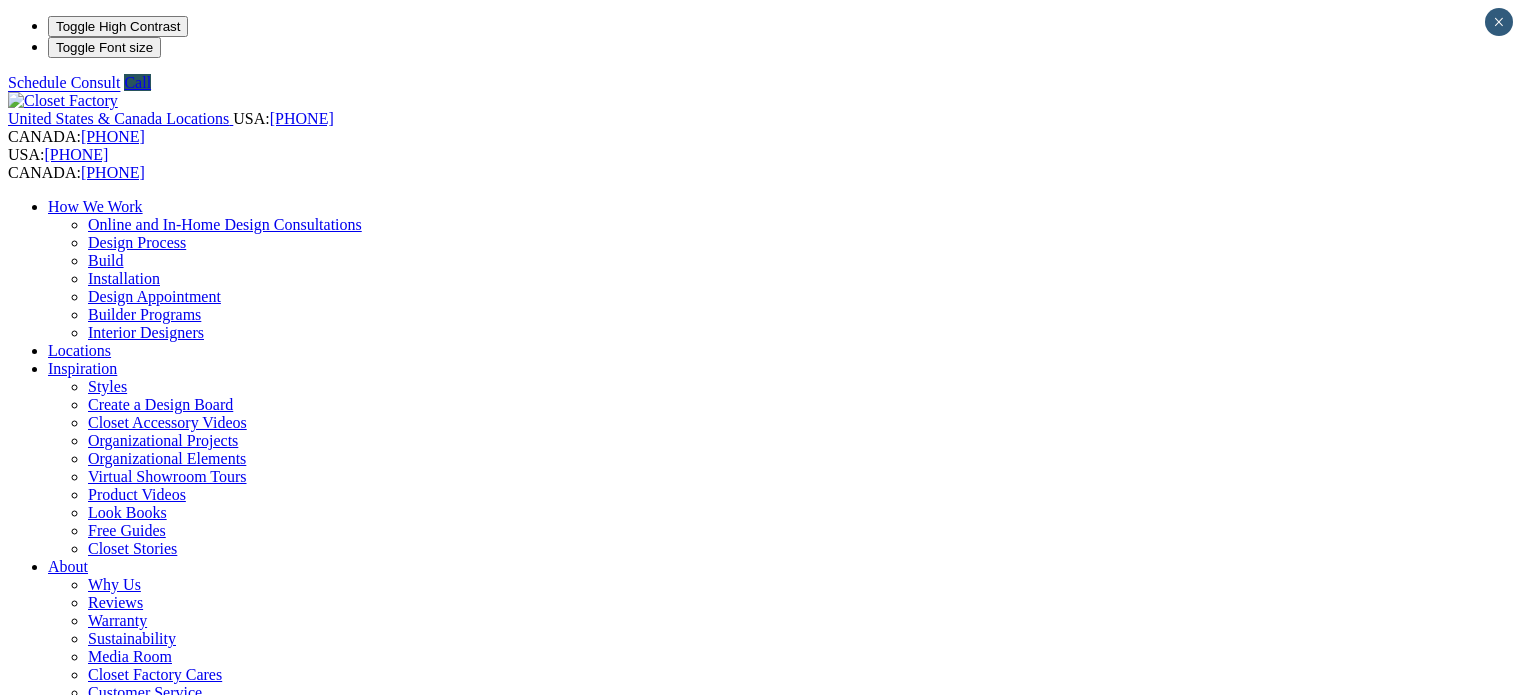 scroll, scrollTop: 0, scrollLeft: 0, axis: both 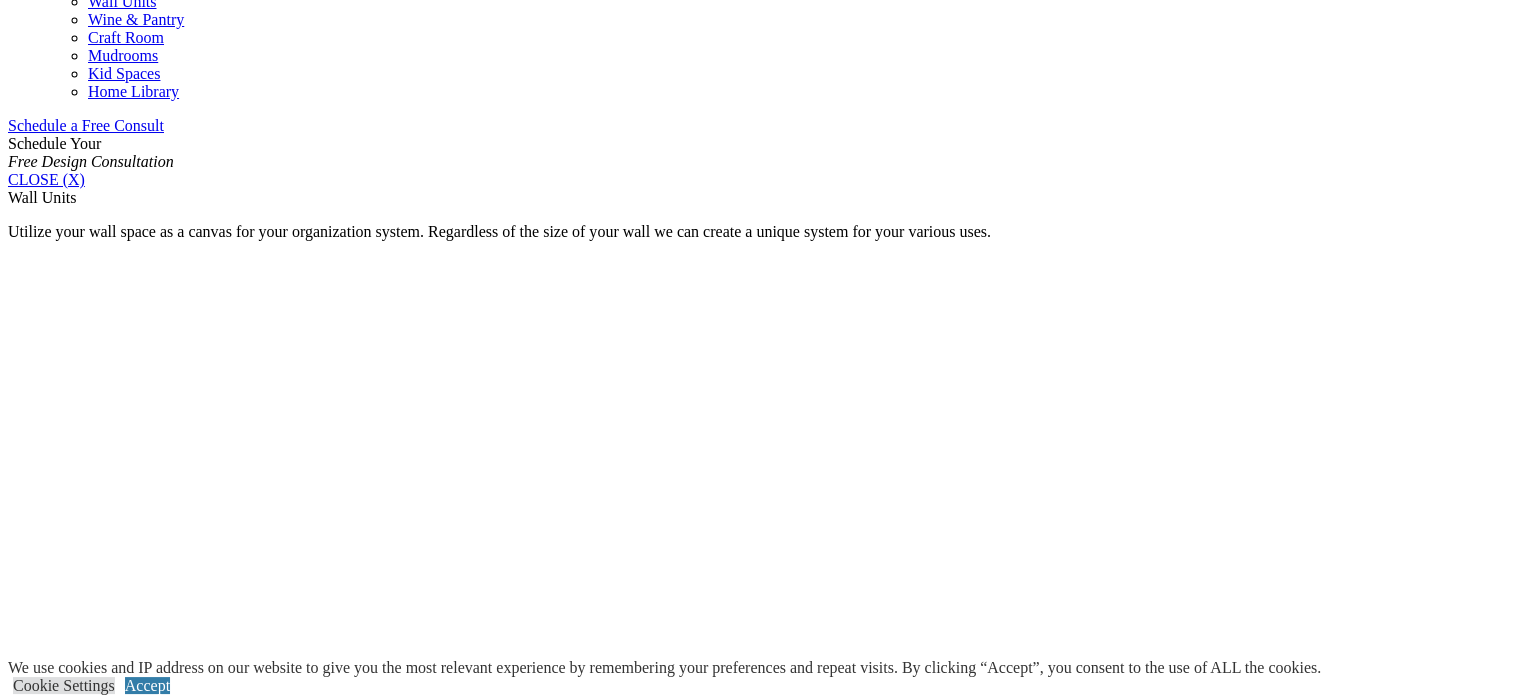 click on "Multi-purpose" at bounding box center [94, 1566] 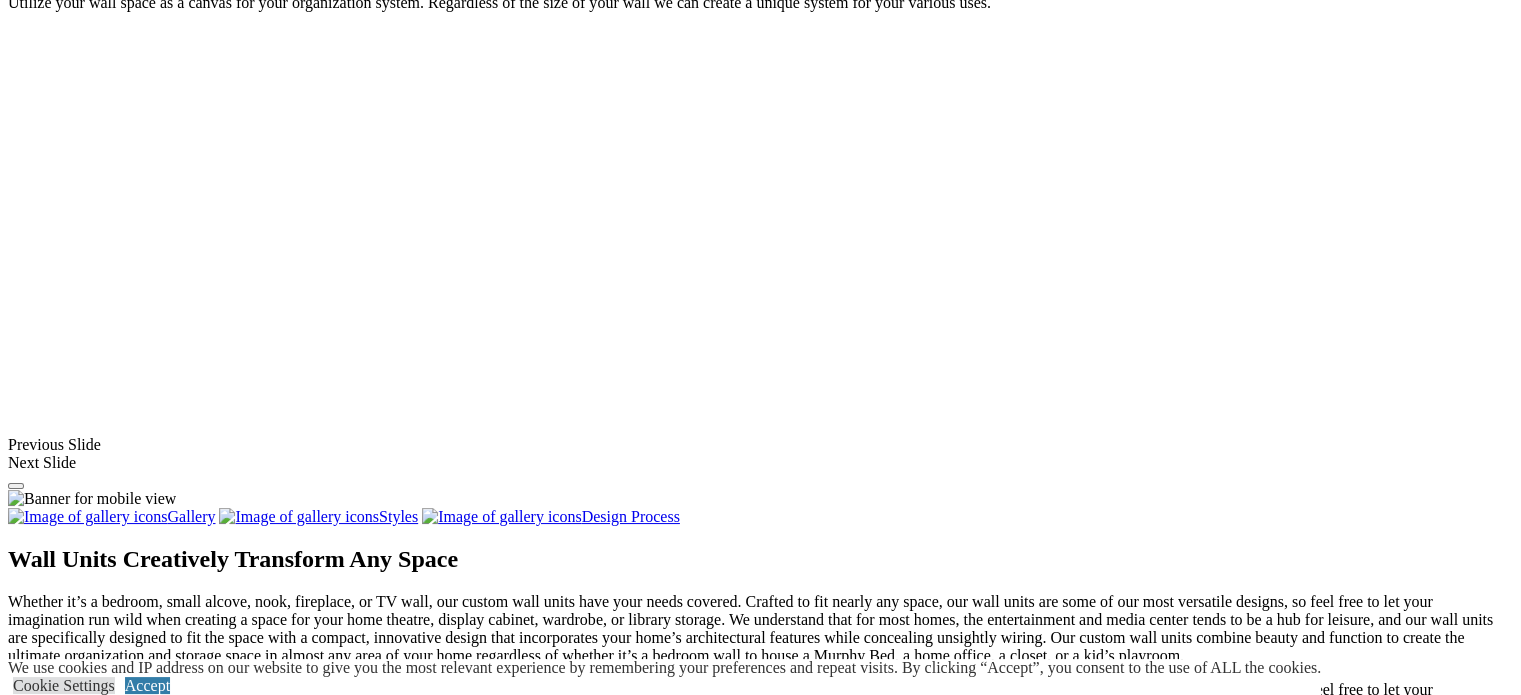 scroll, scrollTop: 1456, scrollLeft: 0, axis: vertical 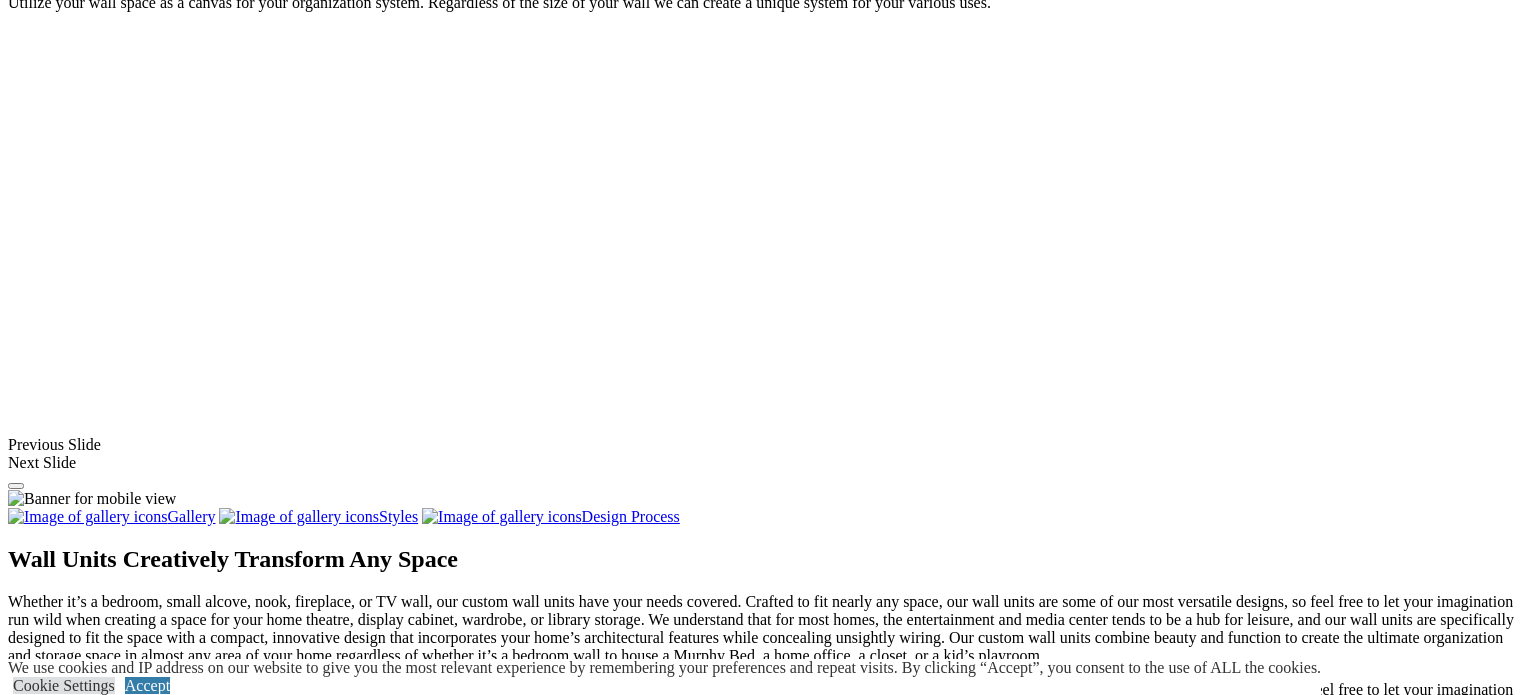 click at bounding box center (8, 37858) 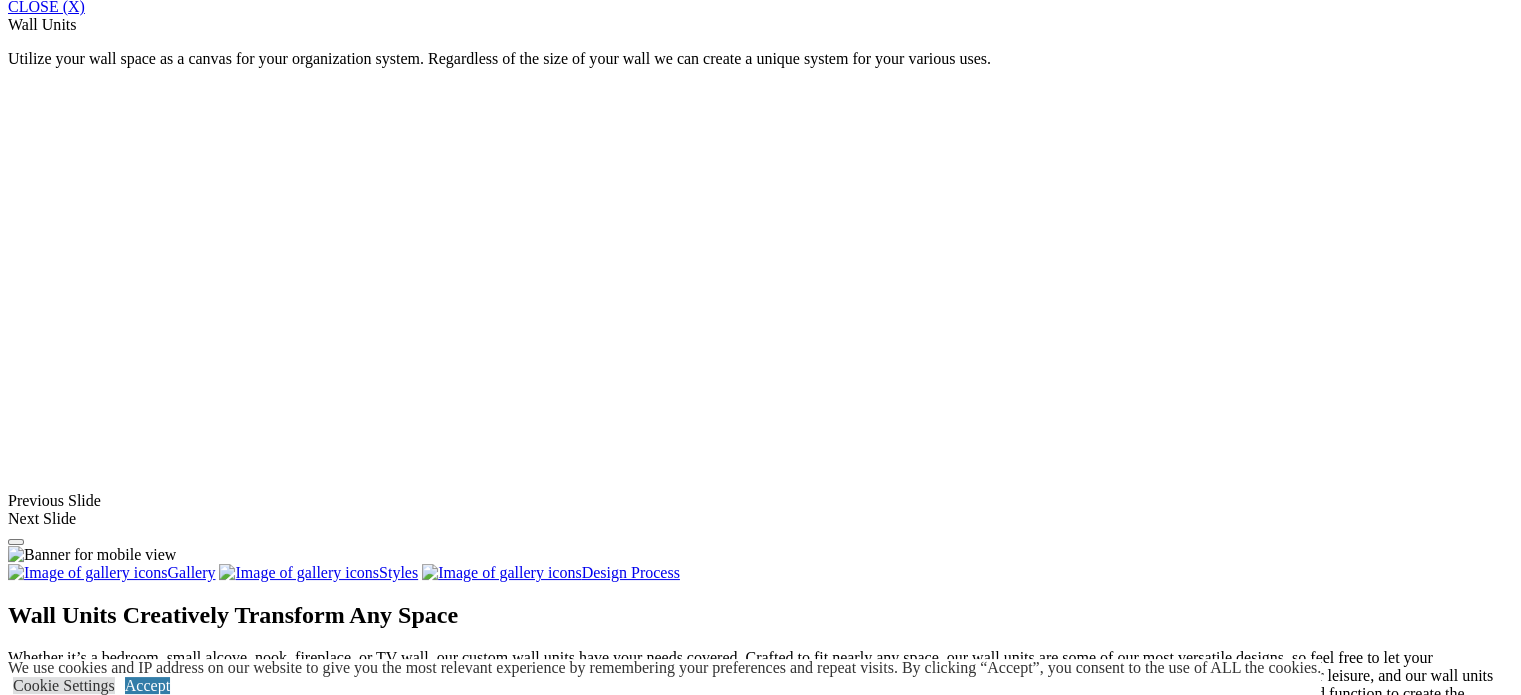 scroll, scrollTop: 1396, scrollLeft: 0, axis: vertical 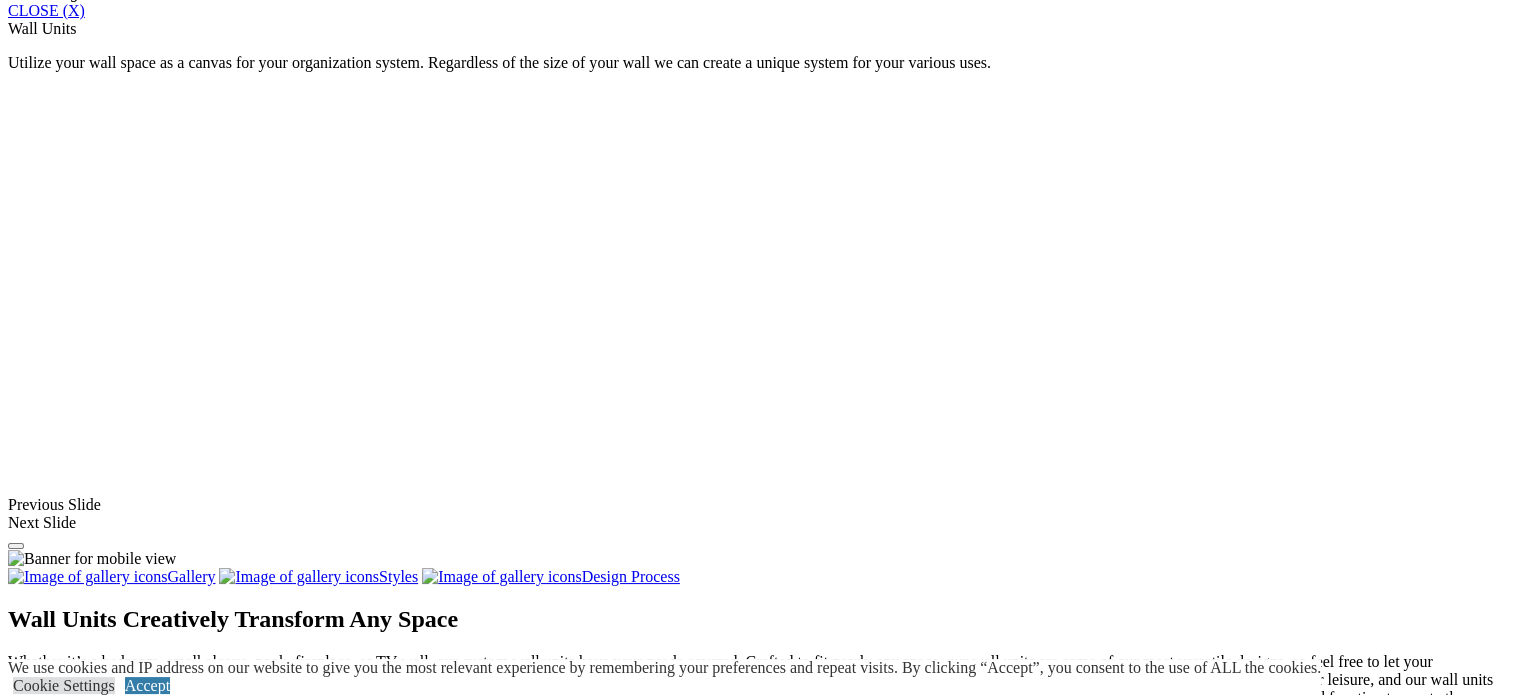 click on "Bookshelves" at bounding box center [89, 1433] 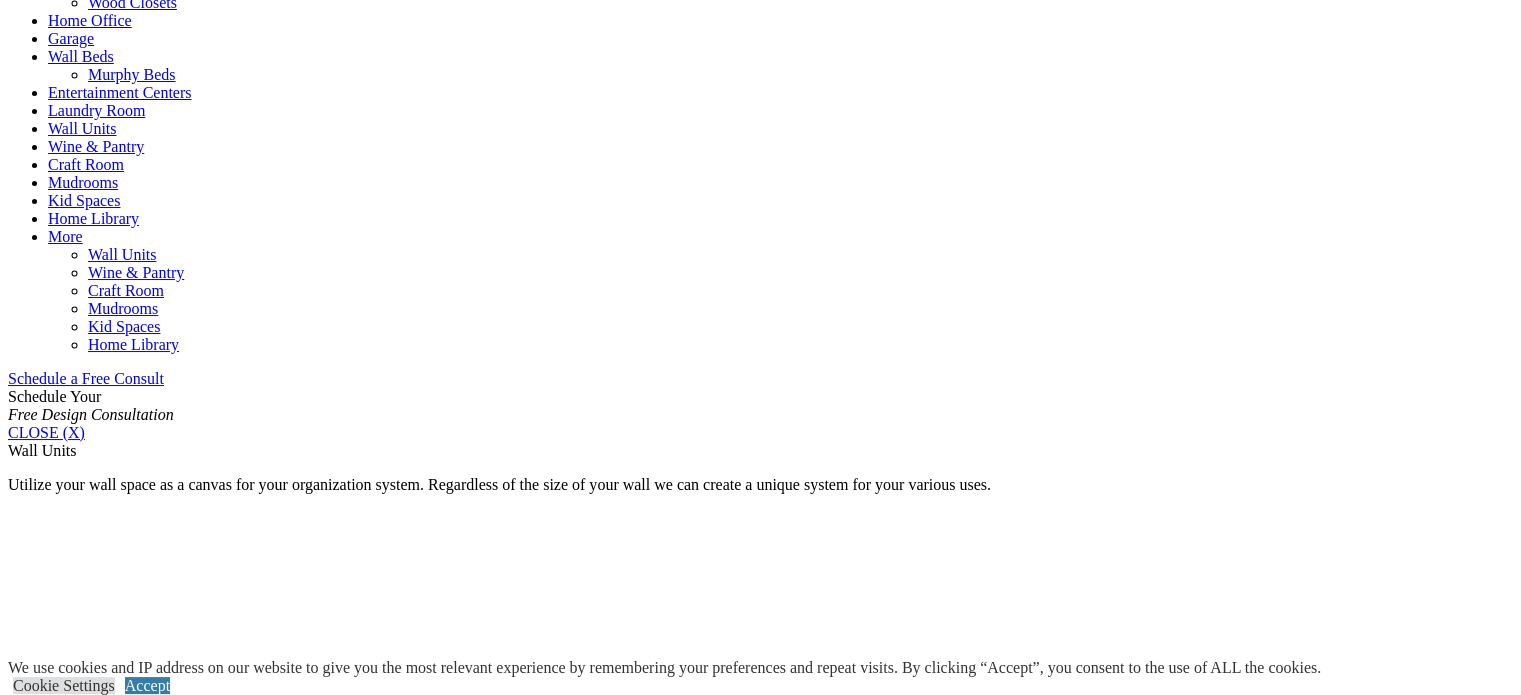 scroll, scrollTop: 1210, scrollLeft: 0, axis: vertical 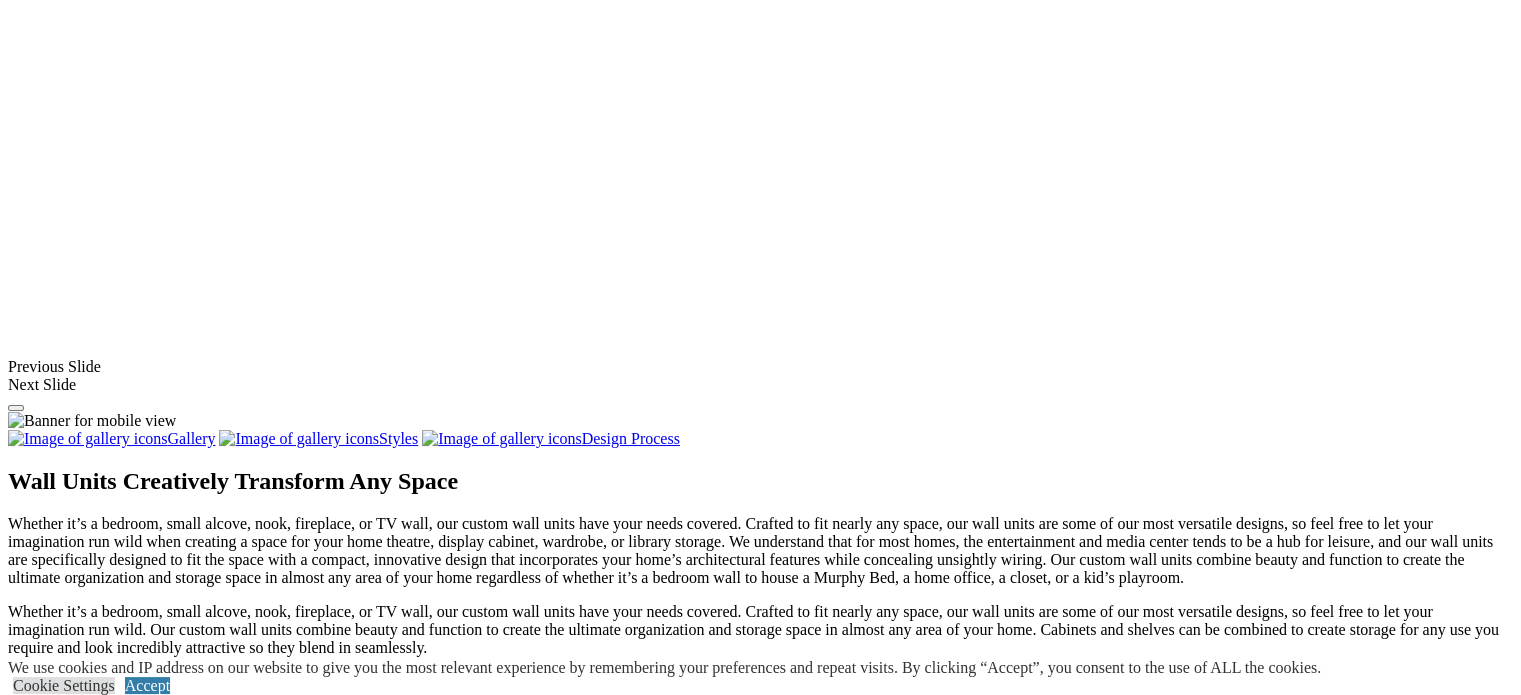 click on "Wood" at bounding box center (67, 1205) 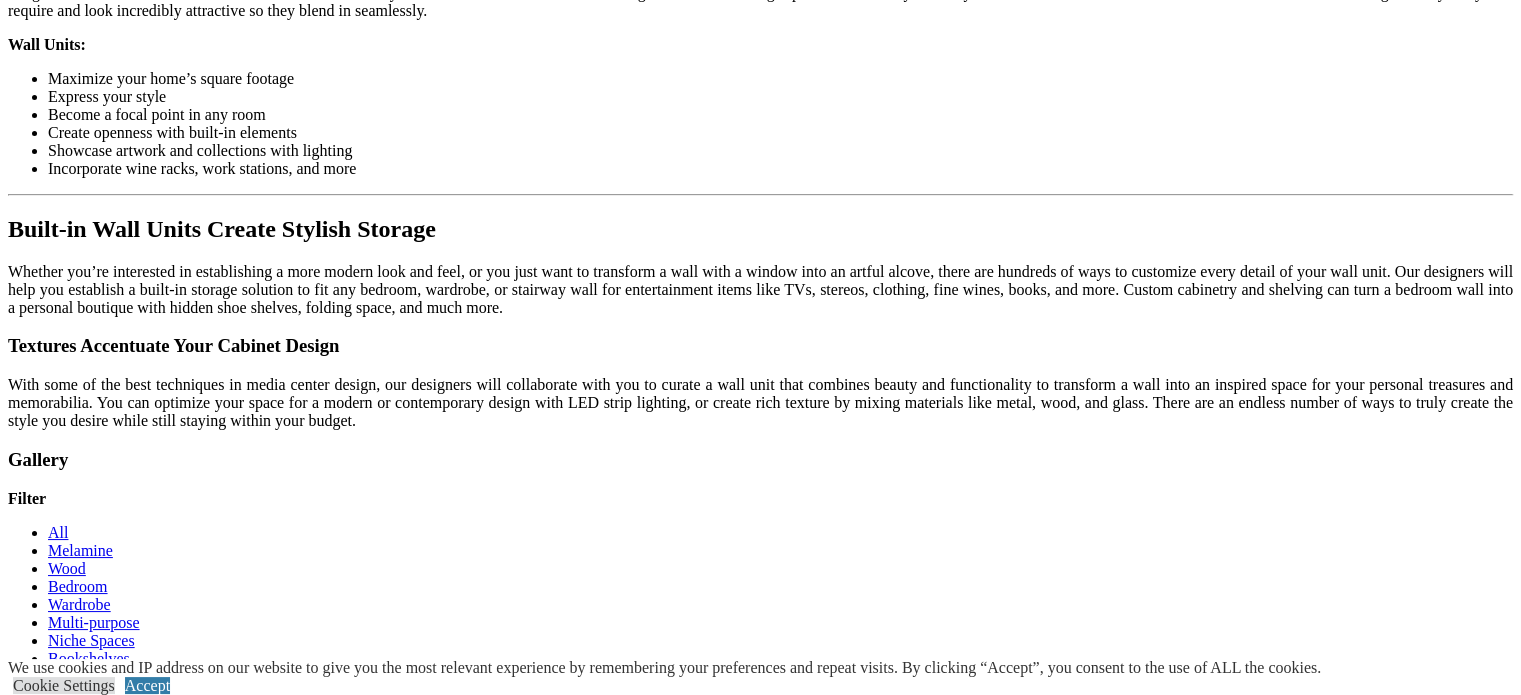scroll, scrollTop: 1868, scrollLeft: 0, axis: vertical 